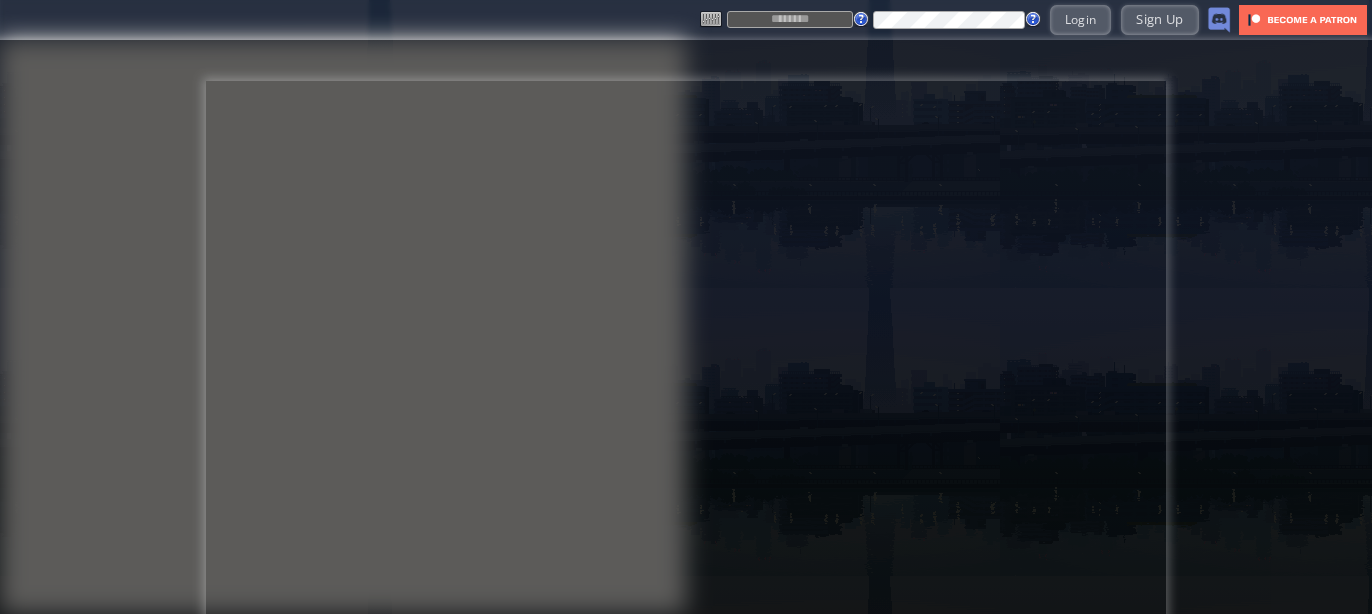 scroll, scrollTop: 0, scrollLeft: 0, axis: both 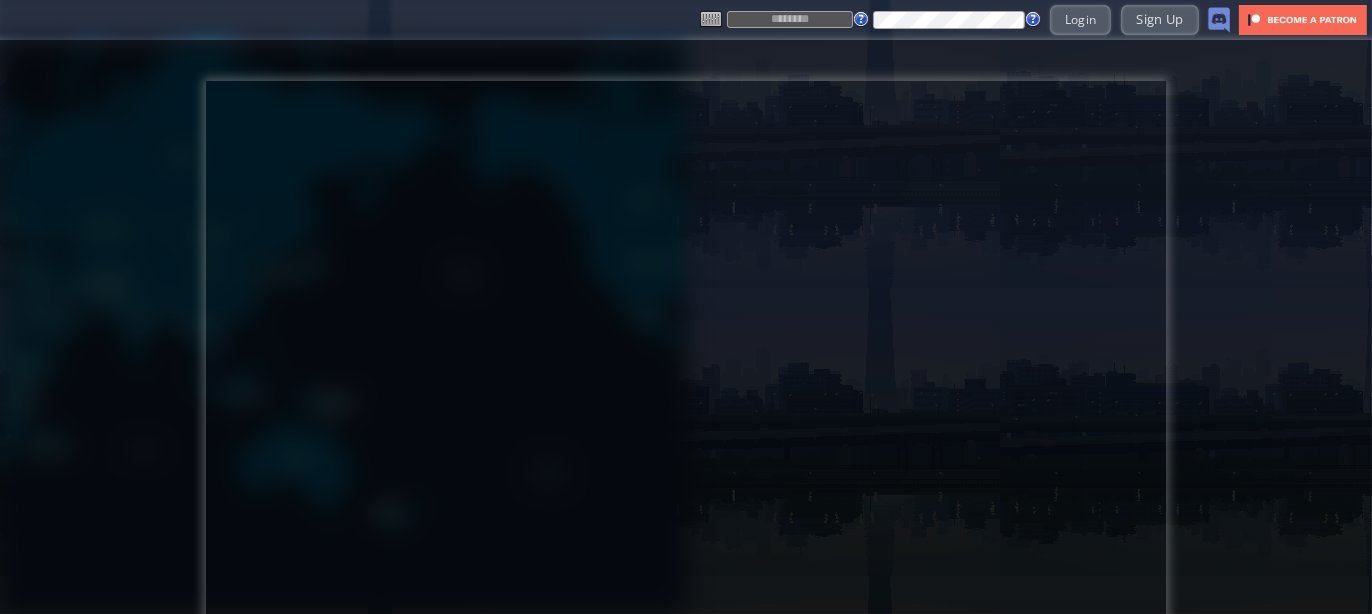 type on "*****" 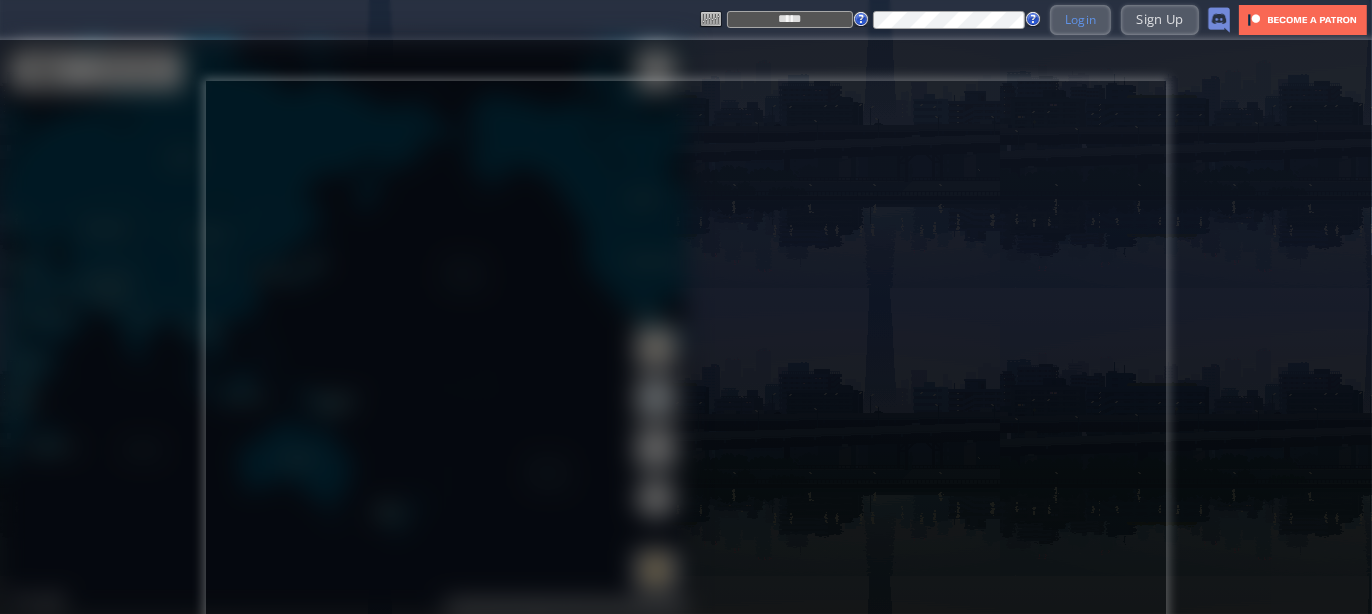 click on "Login" at bounding box center [1081, 19] 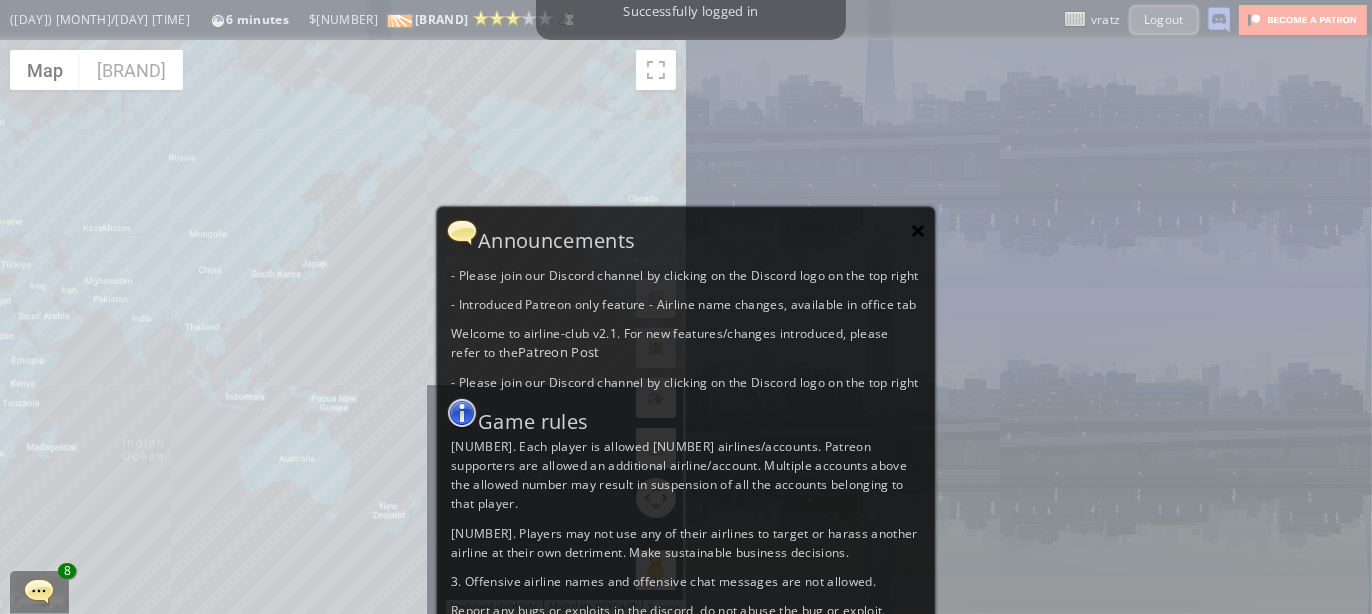 click on "×" at bounding box center [918, 230] 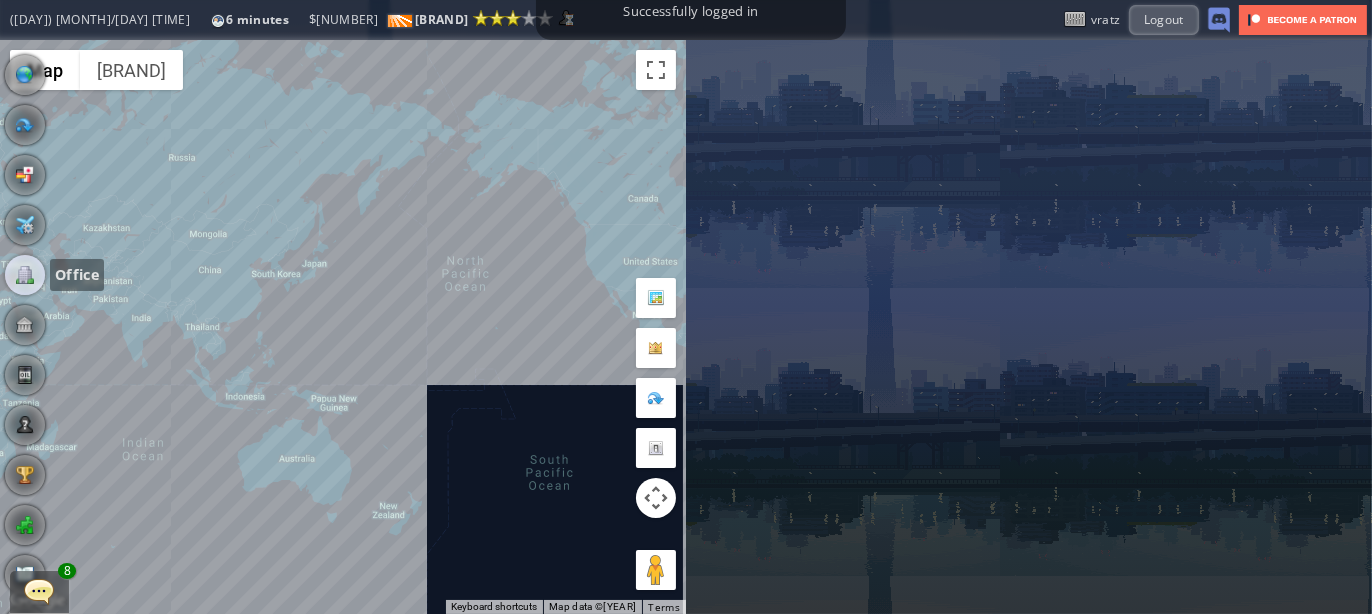 click at bounding box center [25, 275] 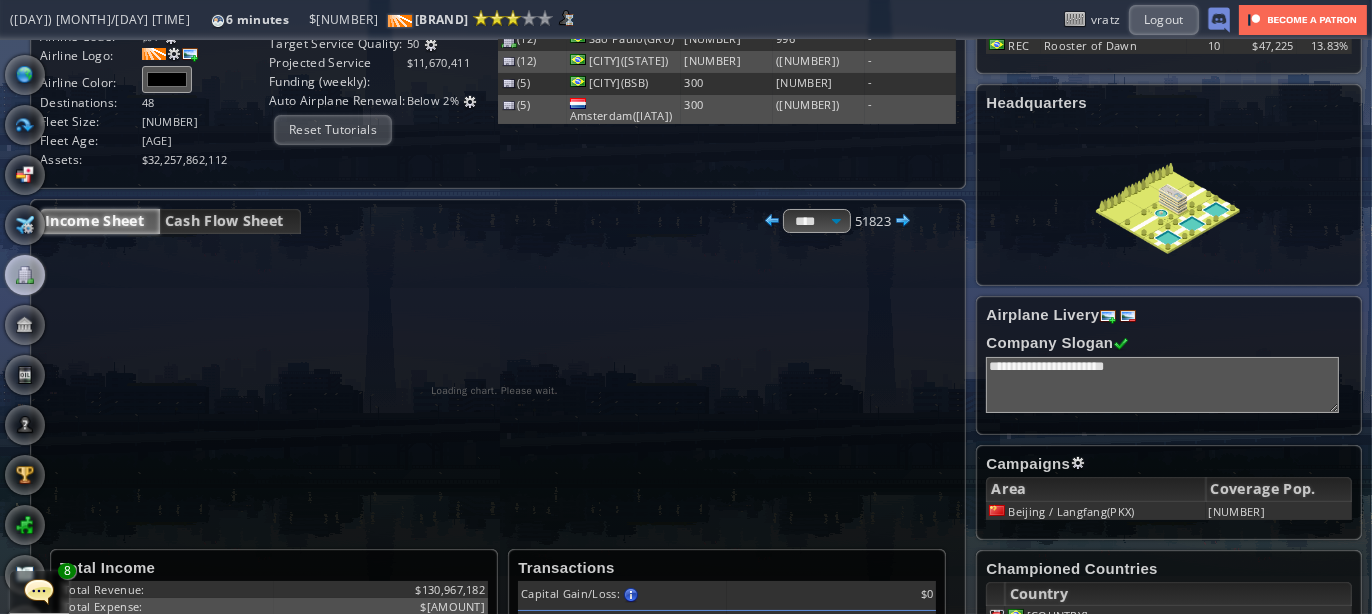 scroll, scrollTop: 200, scrollLeft: 0, axis: vertical 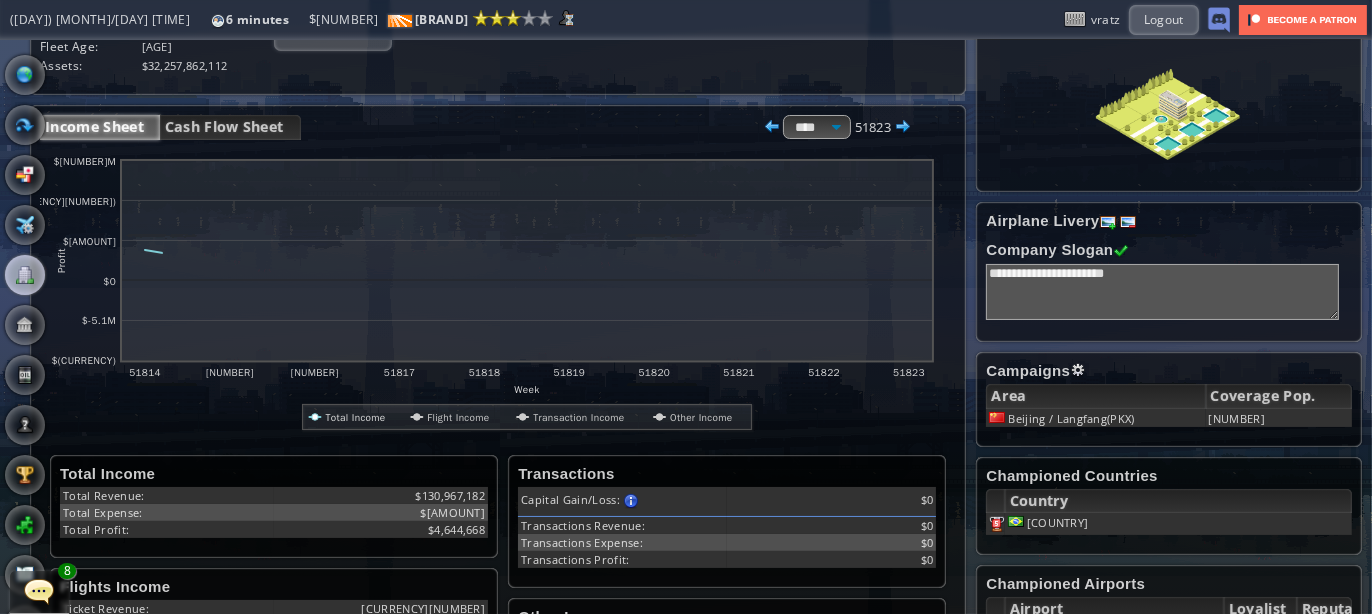 click at bounding box center (1078, 370) 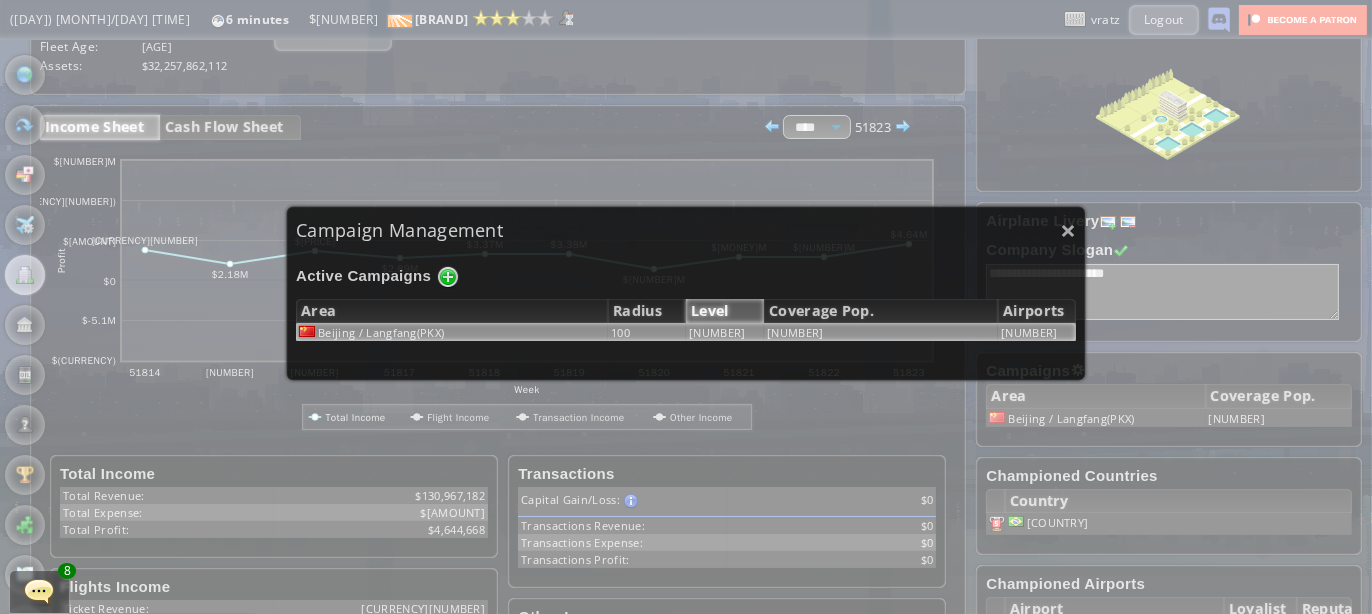 click on "[NUMBER]" at bounding box center (725, 332) 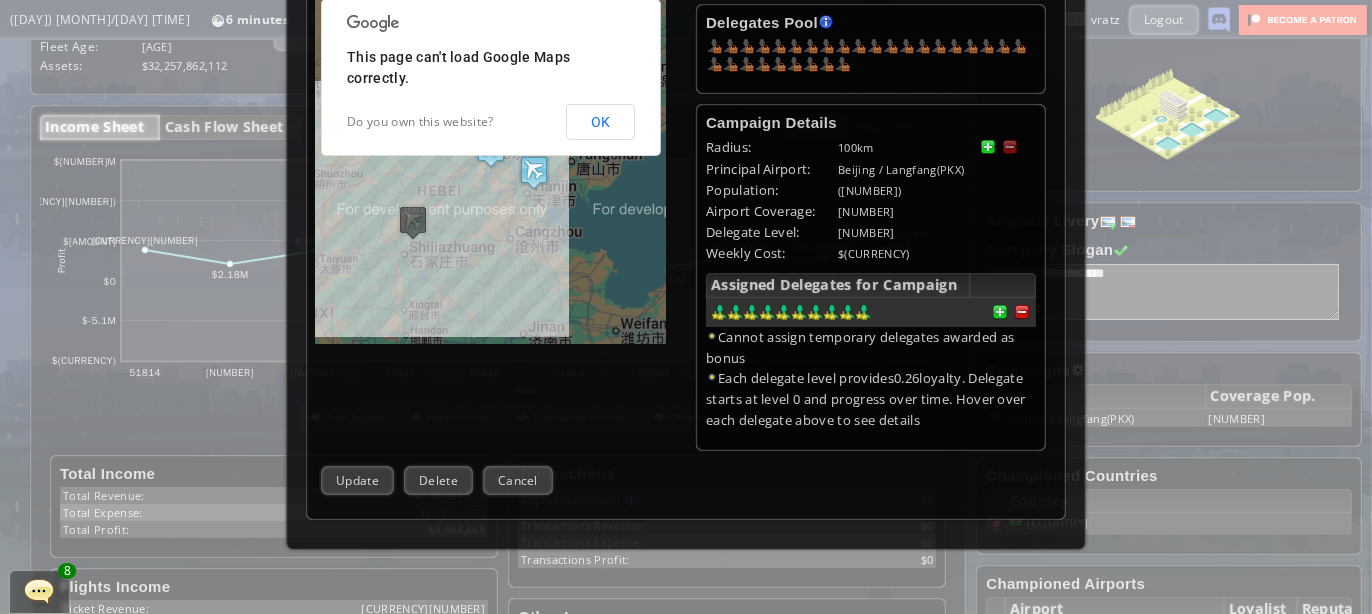 scroll, scrollTop: 400, scrollLeft: 0, axis: vertical 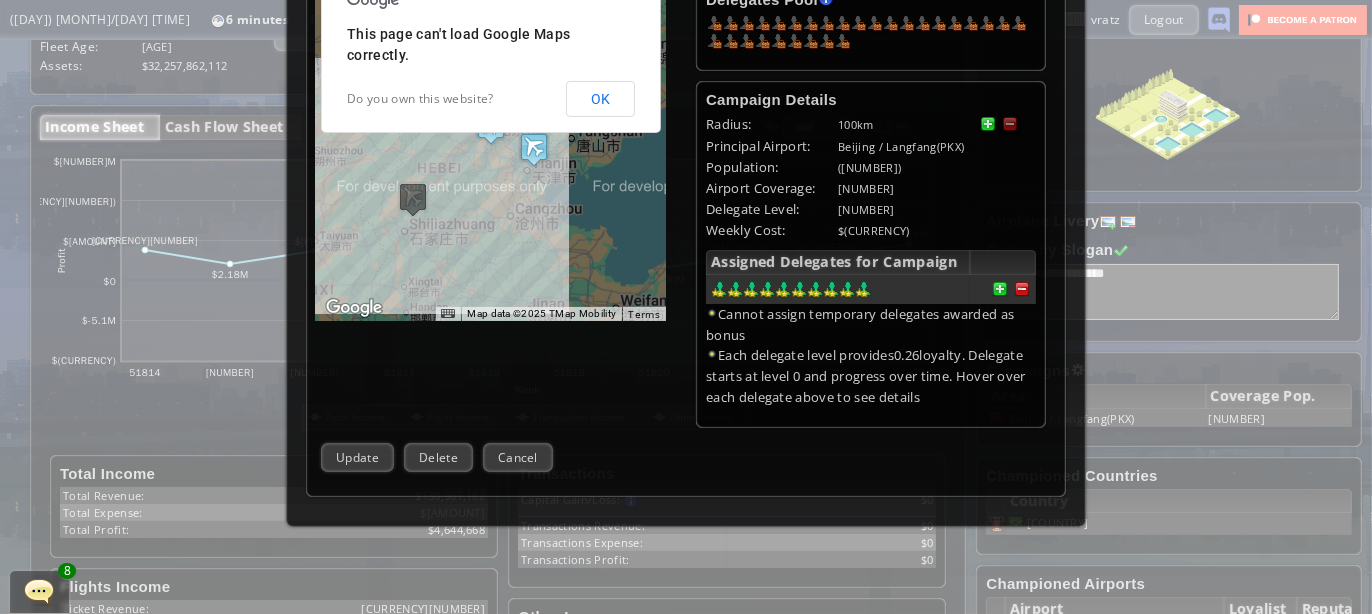 click on "< Move left > Move right ↑ Move up ↓ Move down + Zoom in - Zoom out Home Jump left by 75% End Jump right by 75% Page Up Jump up by 75% Page Down Jump down by 75% To navigate, press the arrow keys. Map Data Map data ©2025 TMap Mobility Map data ©2025 TMap Mobility 100 km  Click to toggle between metric and imperial units Terms Report a map error This page can't load Google Maps correctly. Do you own this website? OK" at bounding box center [686, 307] 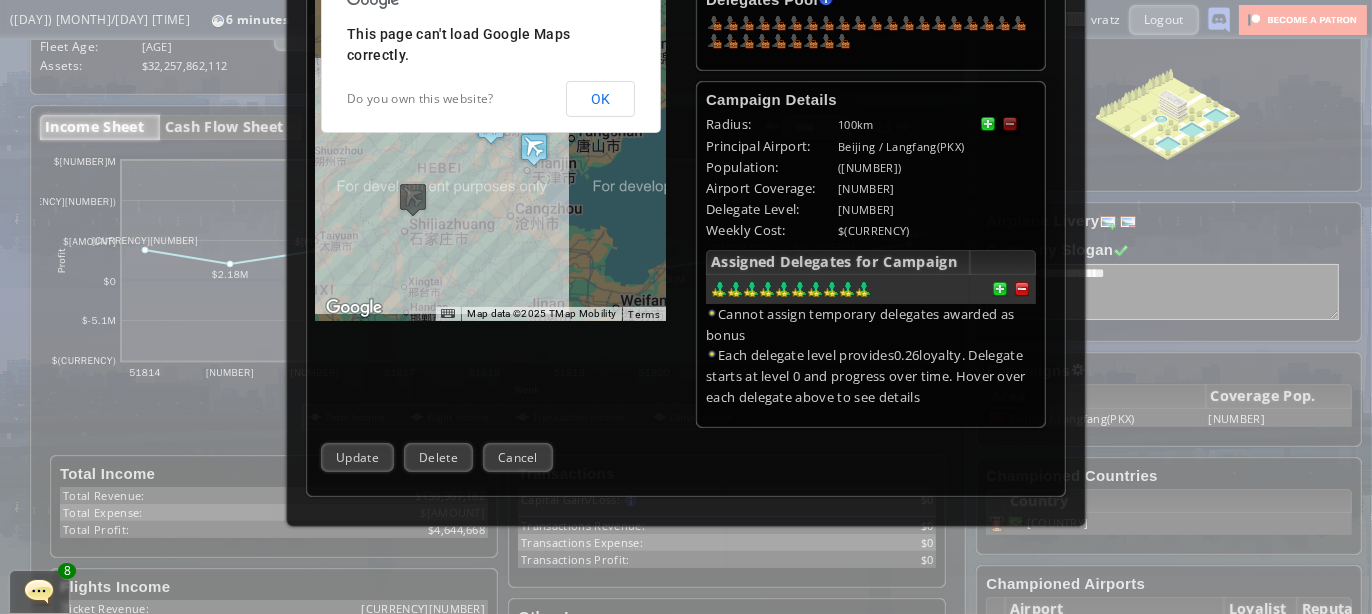 click on "< Move left > Move right ↑ Move up ↓ Move down + Zoom in - Zoom out Home Jump left by 75% End Jump right by 75% Page Up Jump up by 75% Page Down Jump down by 75% To navigate, press the arrow keys. Map Data Map data ©2025 TMap Mobility Map data ©2025 TMap Mobility 100 km  Click to toggle between metric and imperial units Terms Report a map error This page can't load Google Maps correctly. Do you own this website? OK" at bounding box center (686, 307) 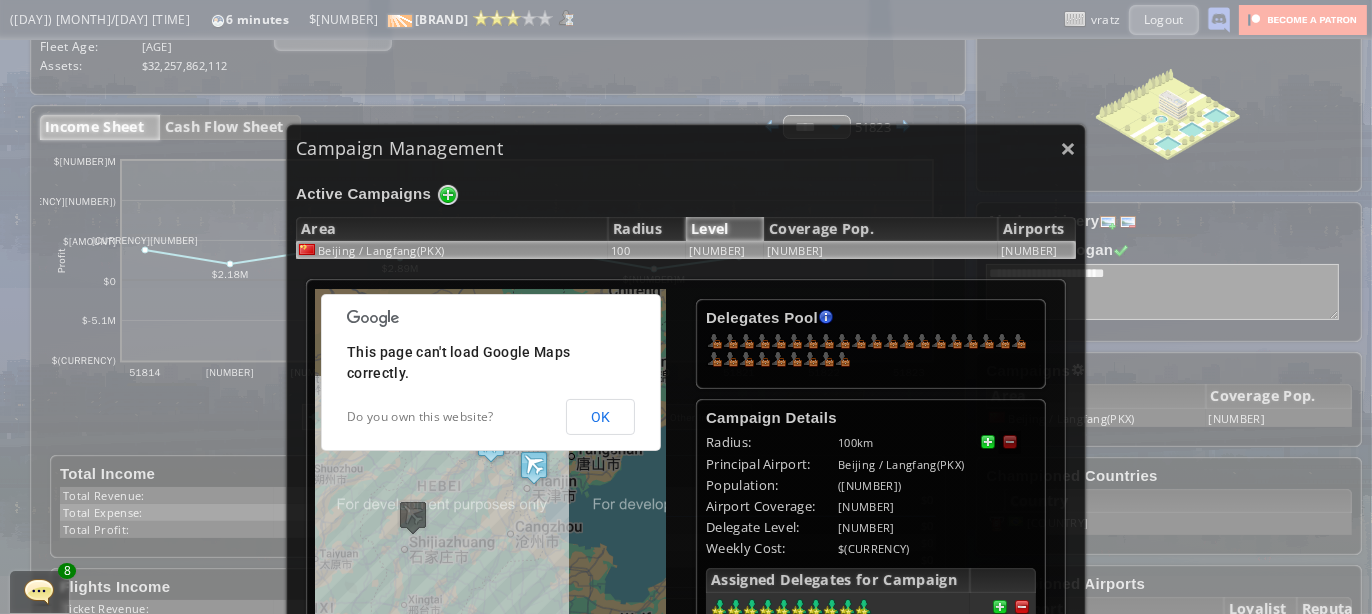 scroll, scrollTop: 0, scrollLeft: 0, axis: both 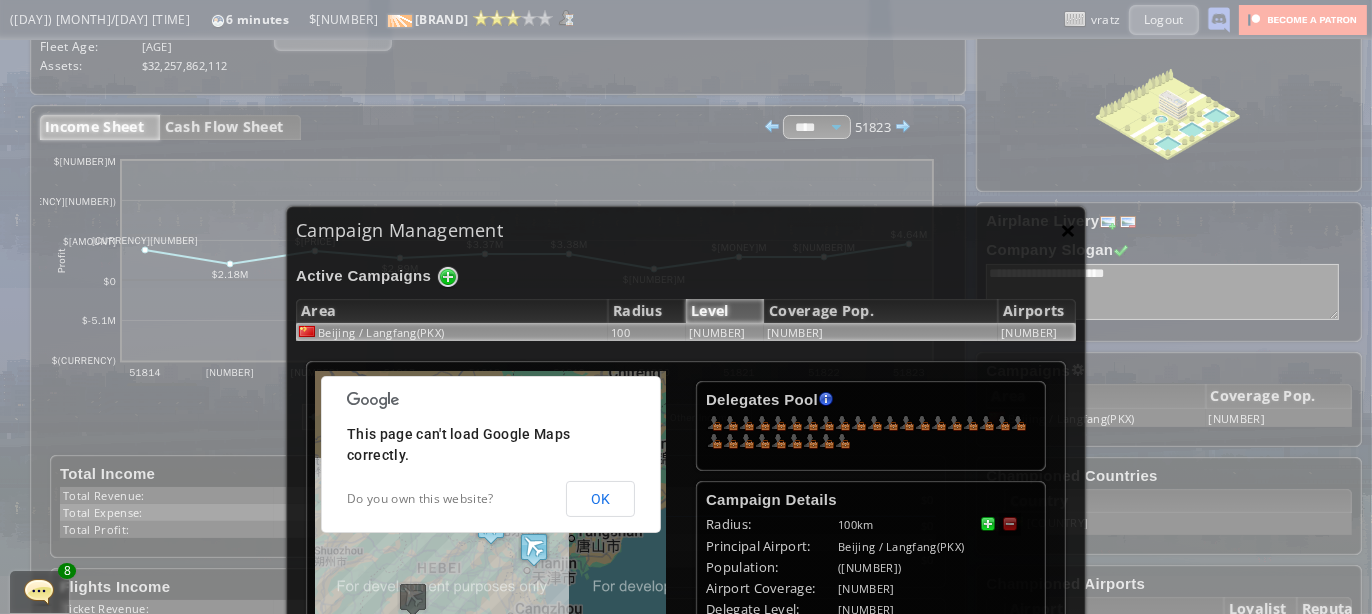 click on "×" at bounding box center (1068, 230) 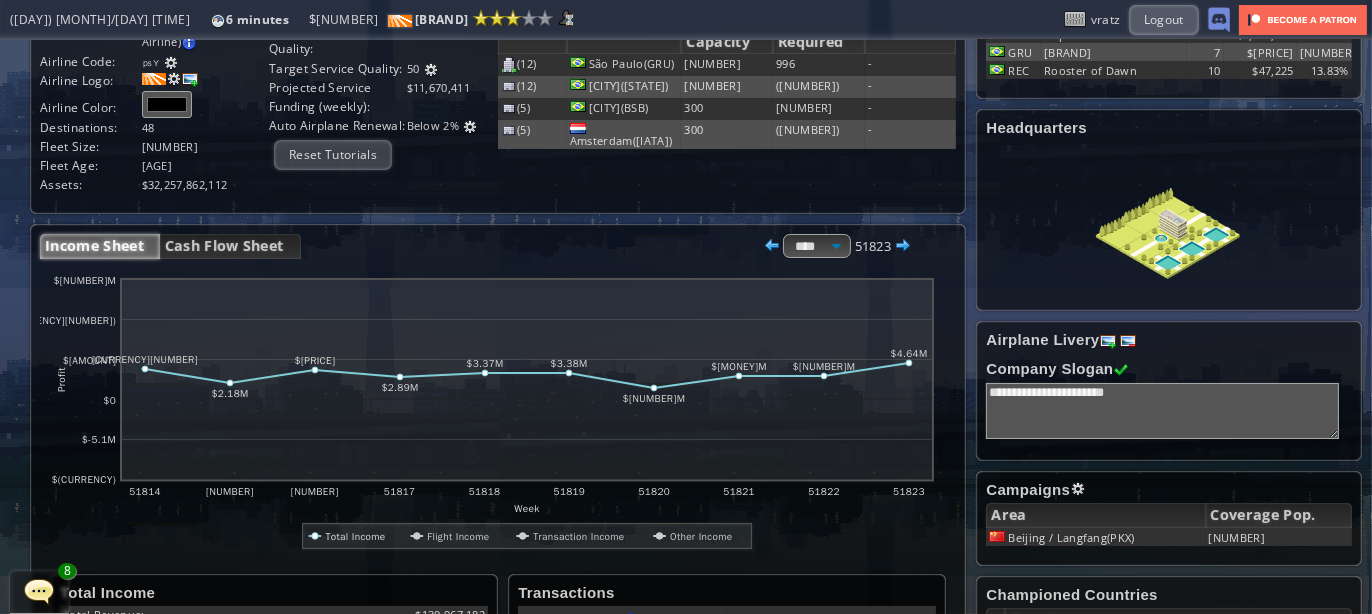 scroll, scrollTop: 0, scrollLeft: 0, axis: both 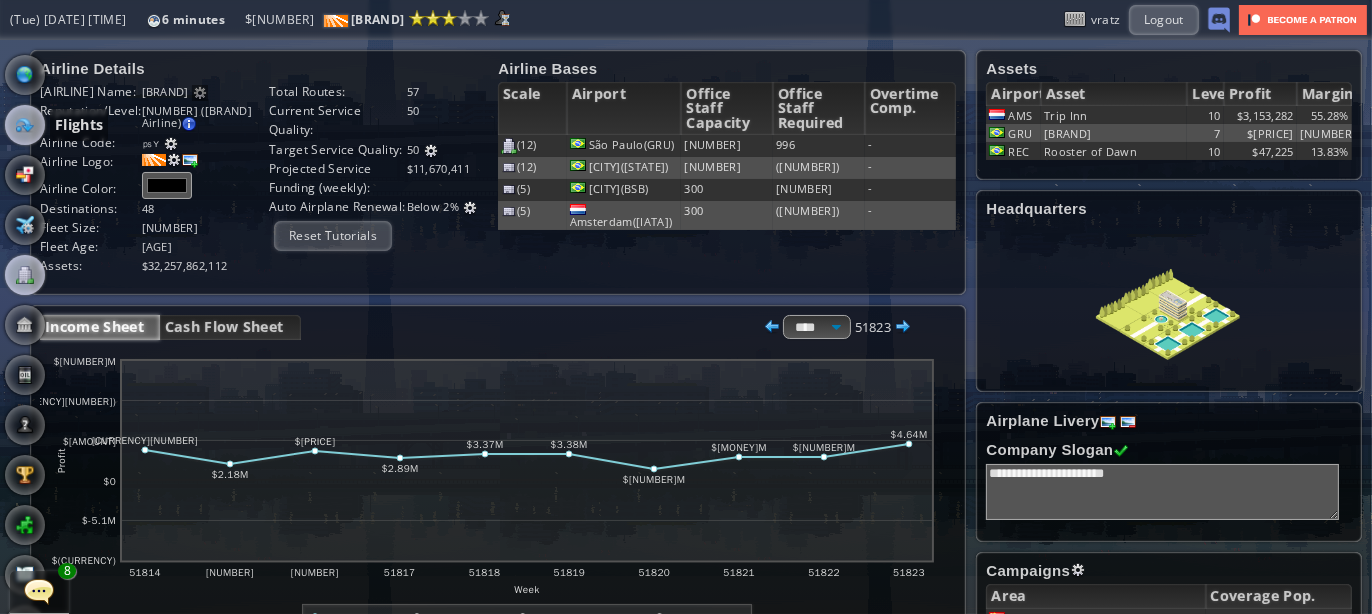 click at bounding box center (25, 125) 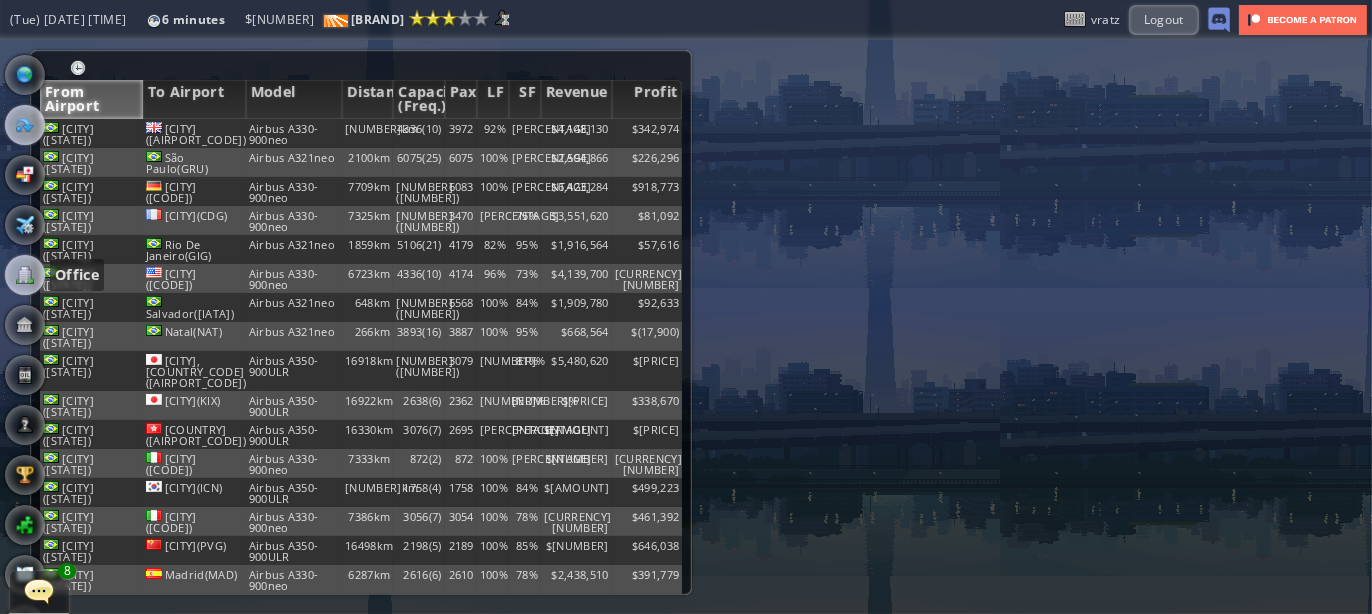 click at bounding box center [25, 275] 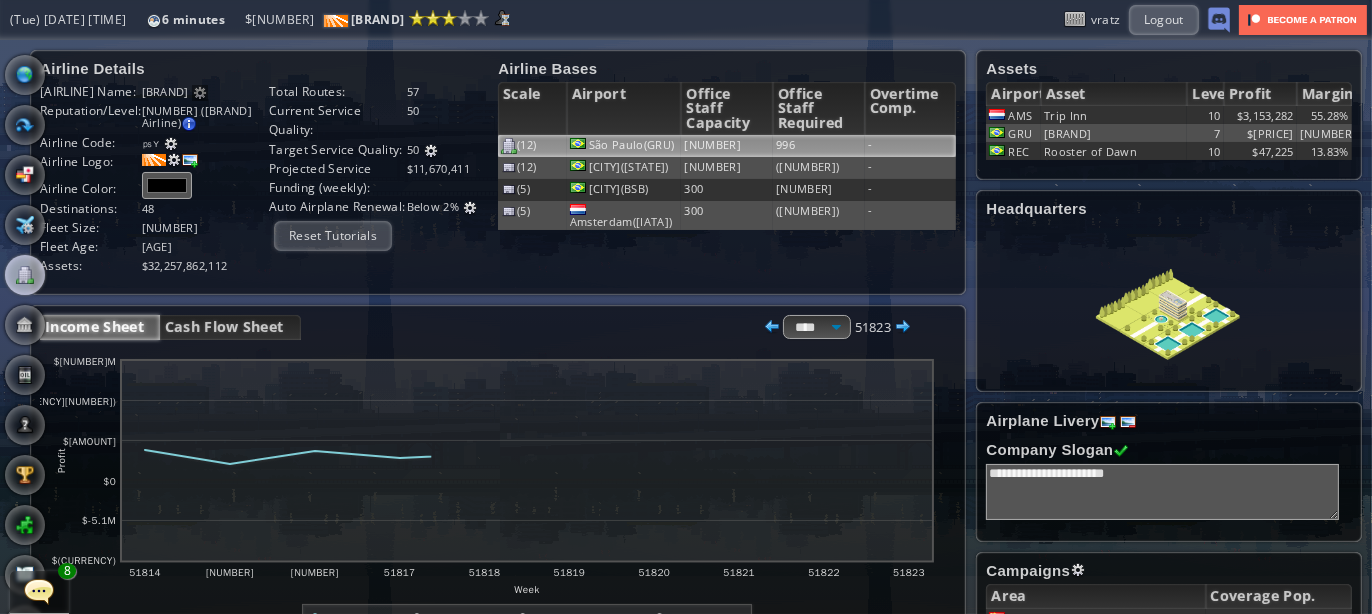 click on "996" at bounding box center (819, 146) 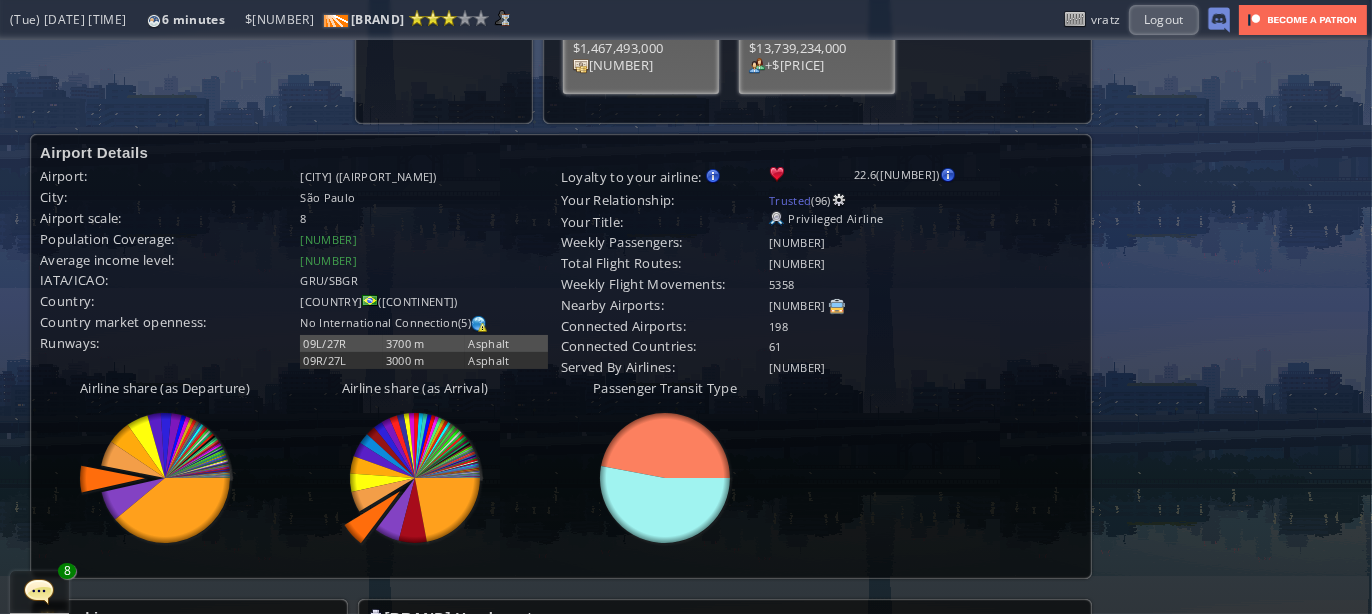 scroll, scrollTop: 800, scrollLeft: 0, axis: vertical 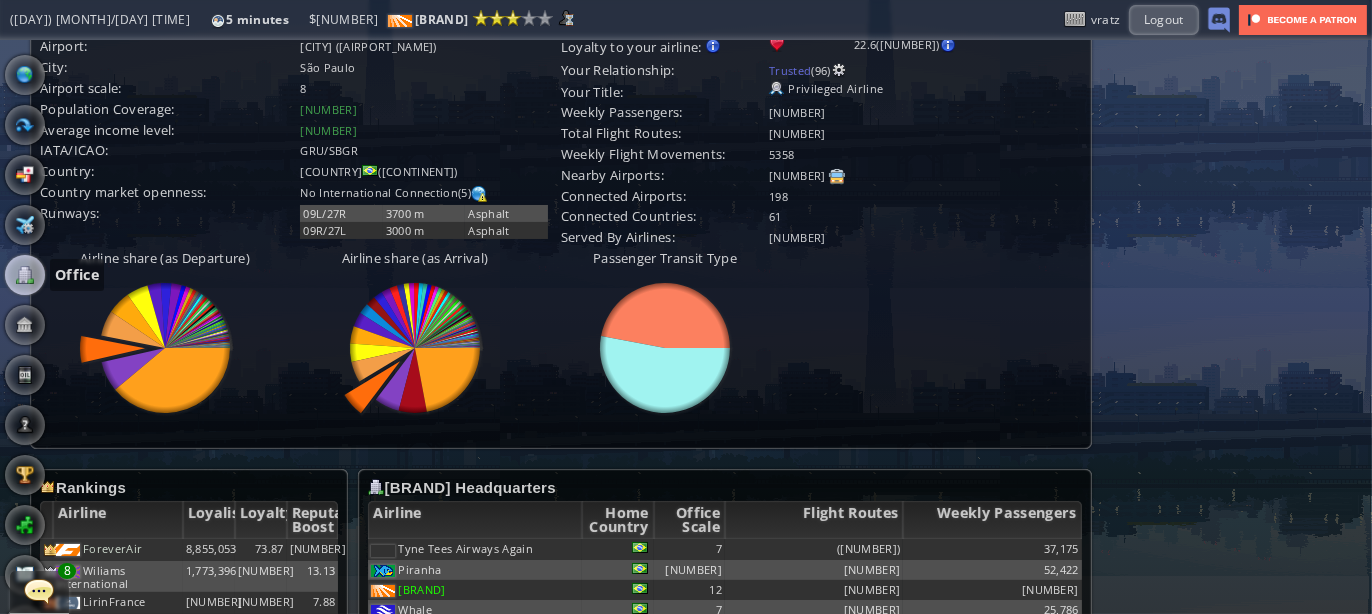 click at bounding box center [25, 275] 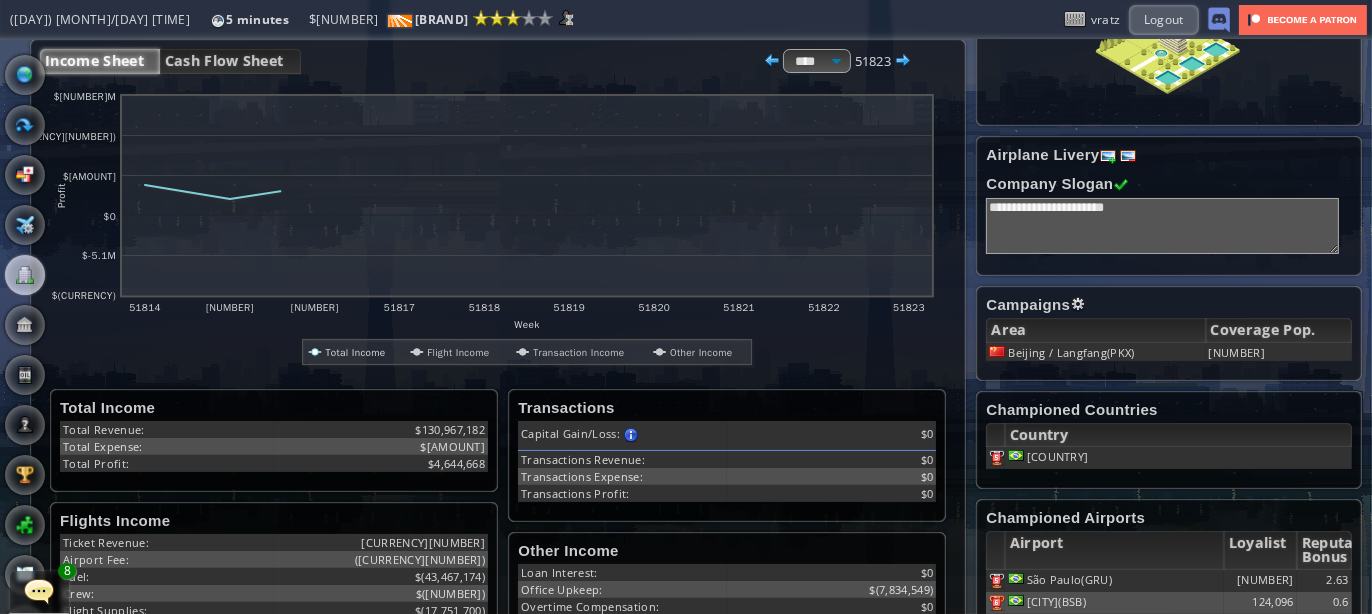 scroll, scrollTop: 0, scrollLeft: 0, axis: both 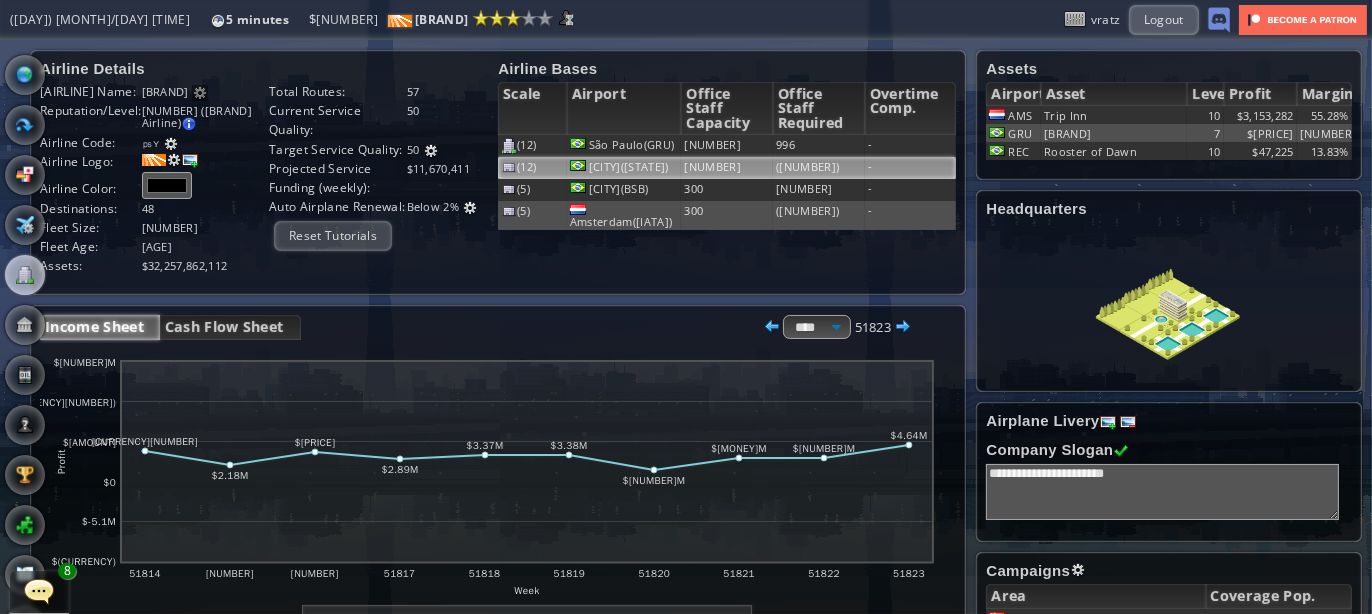 click on "[CITY]([STATE])" at bounding box center (624, 146) 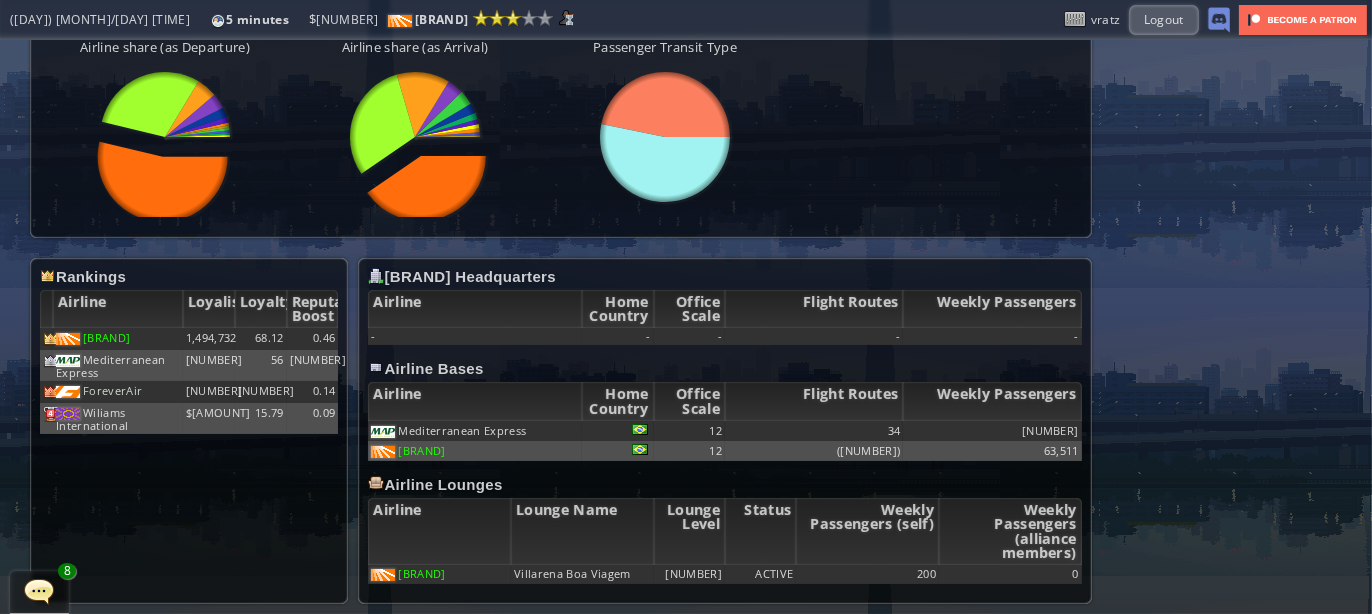 scroll, scrollTop: 765, scrollLeft: 0, axis: vertical 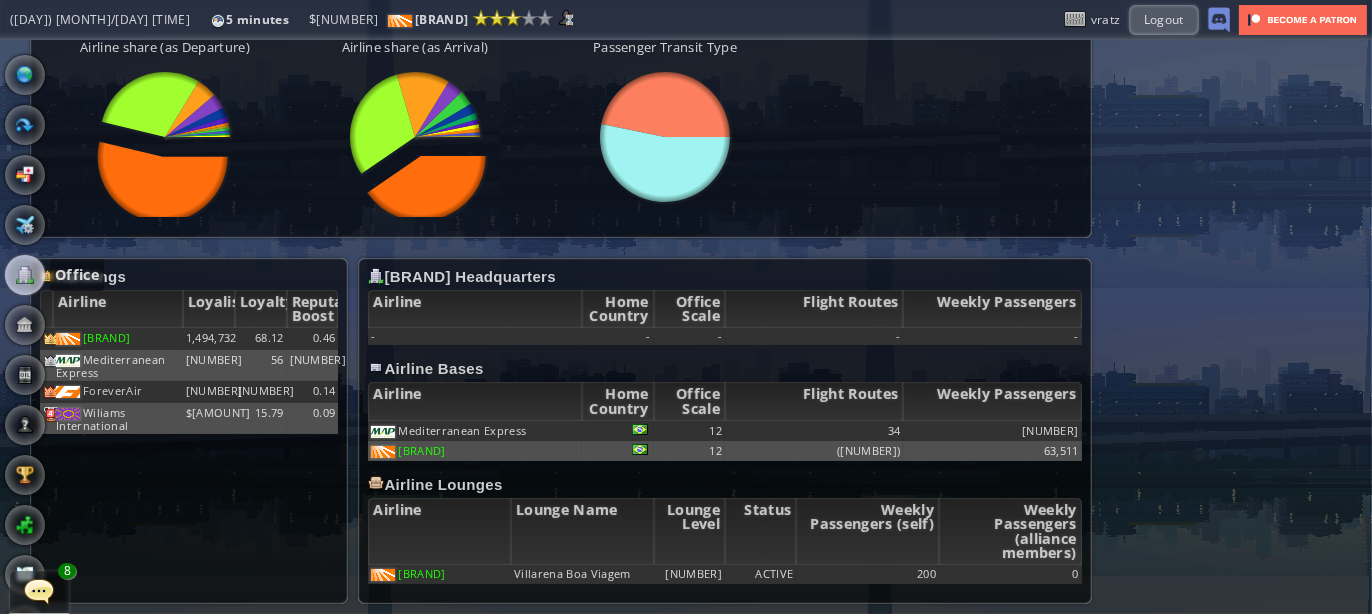 click at bounding box center (25, 275) 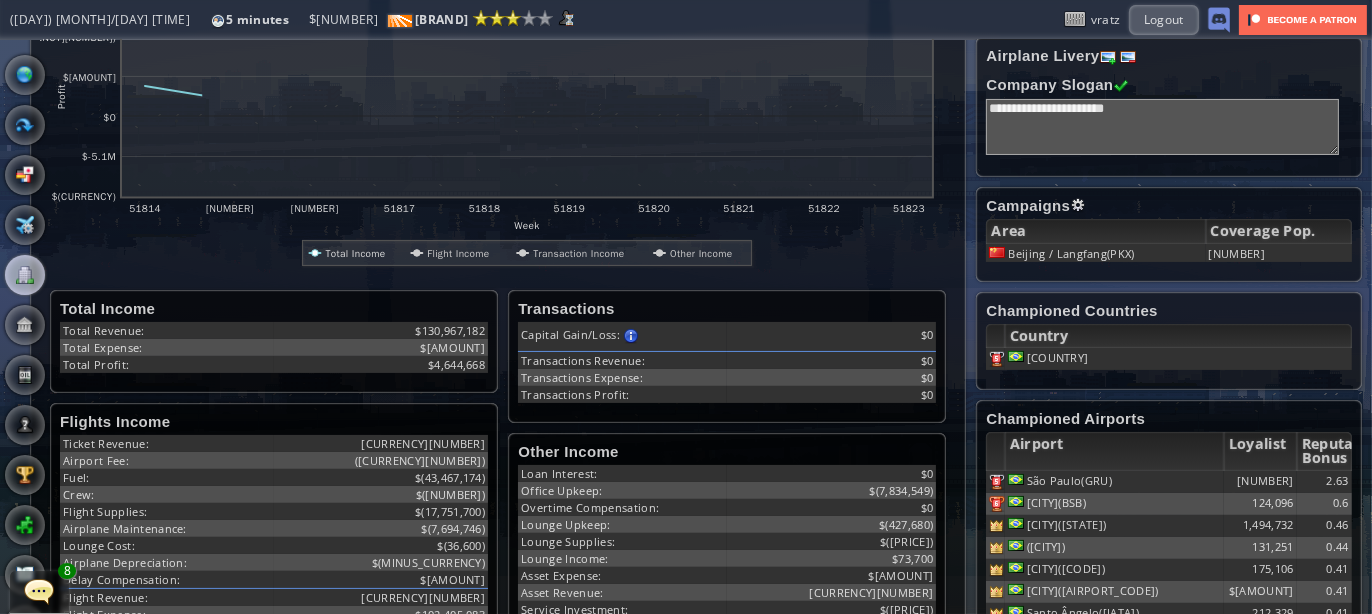 scroll, scrollTop: 0, scrollLeft: 0, axis: both 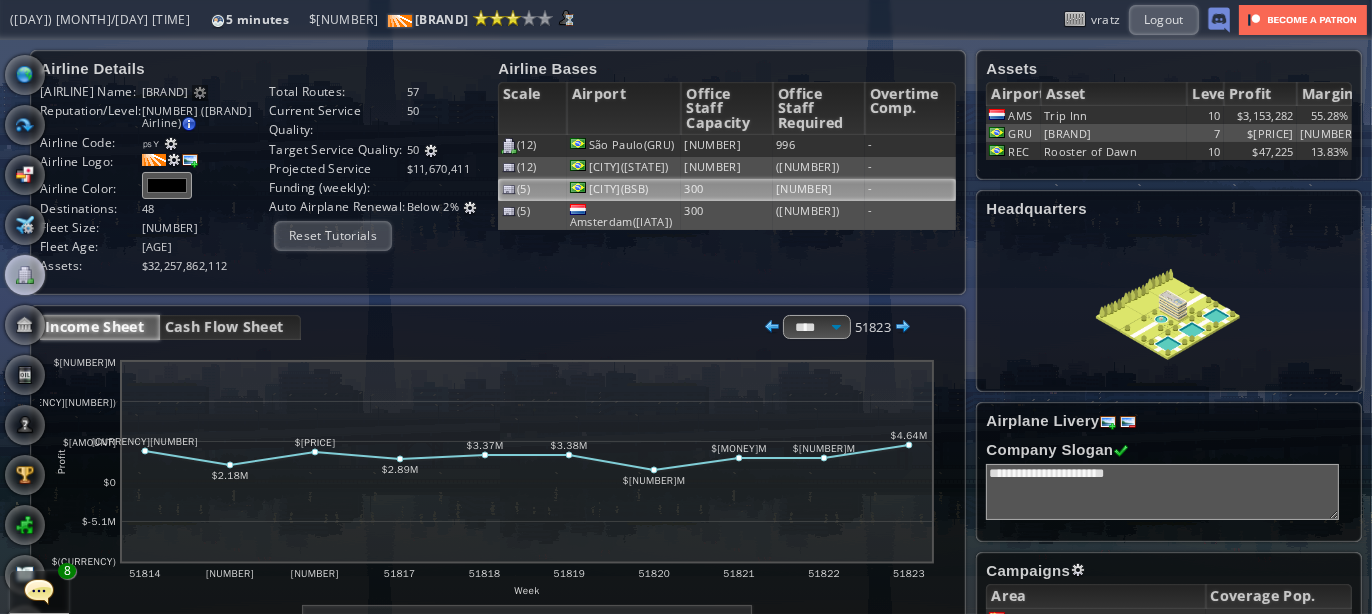 click on "[CITY](BSB)" at bounding box center [624, 146] 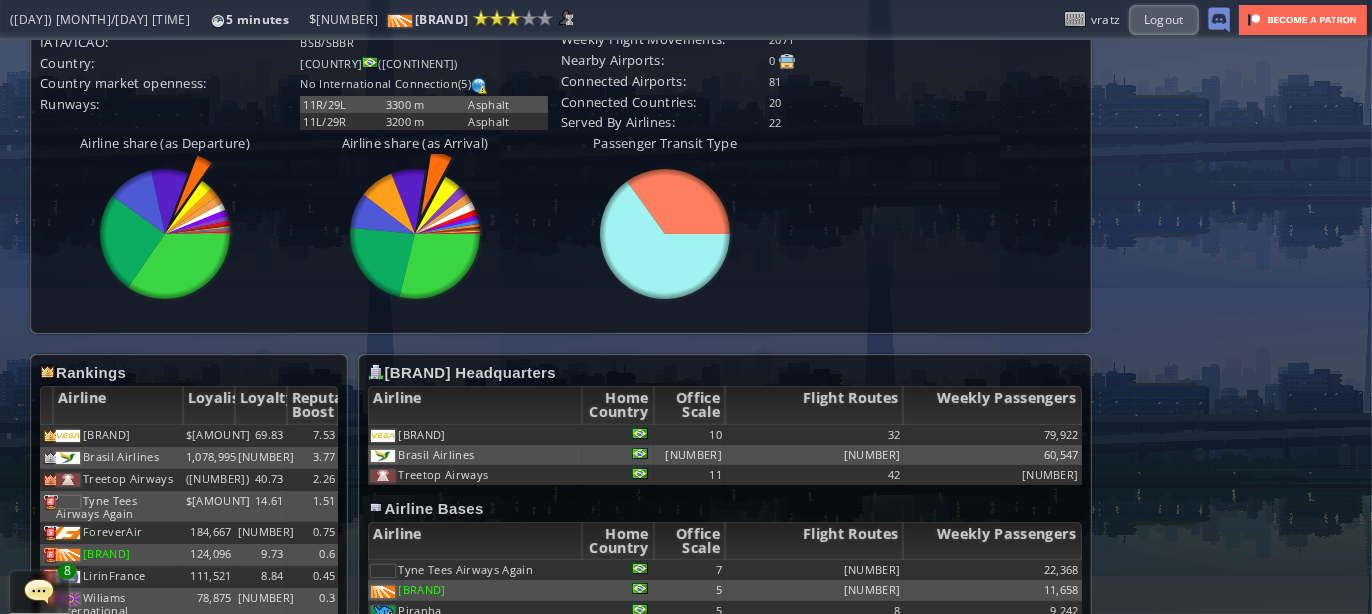 scroll, scrollTop: 1000, scrollLeft: 0, axis: vertical 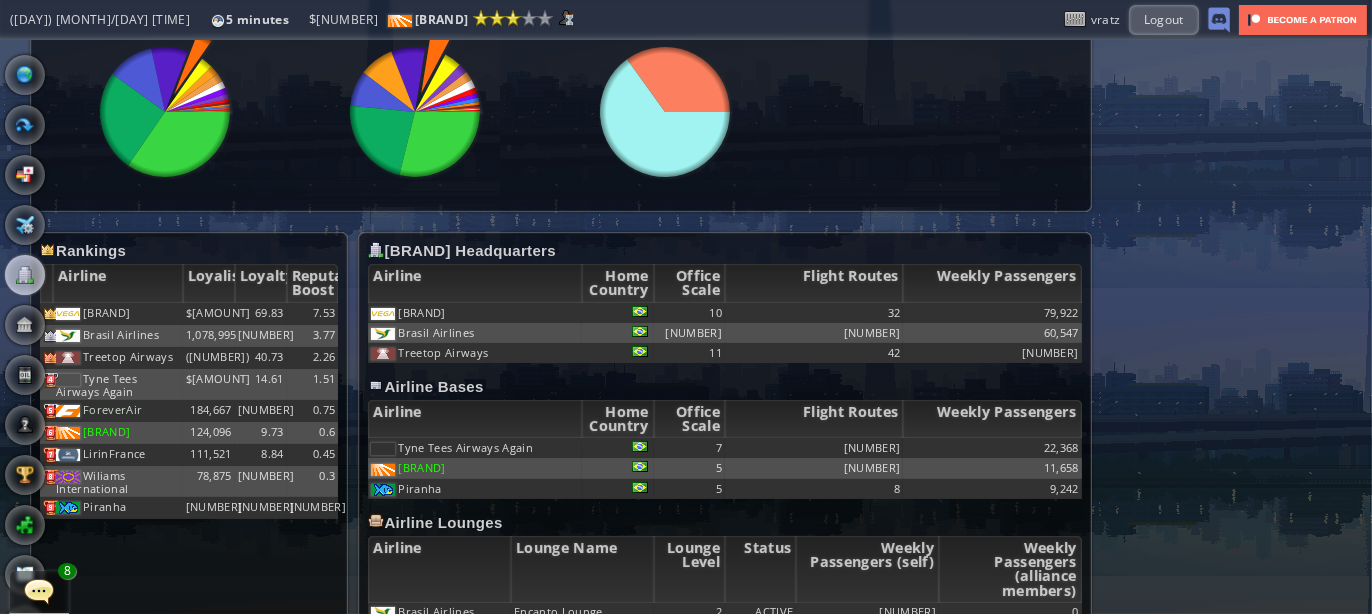 click at bounding box center [25, 275] 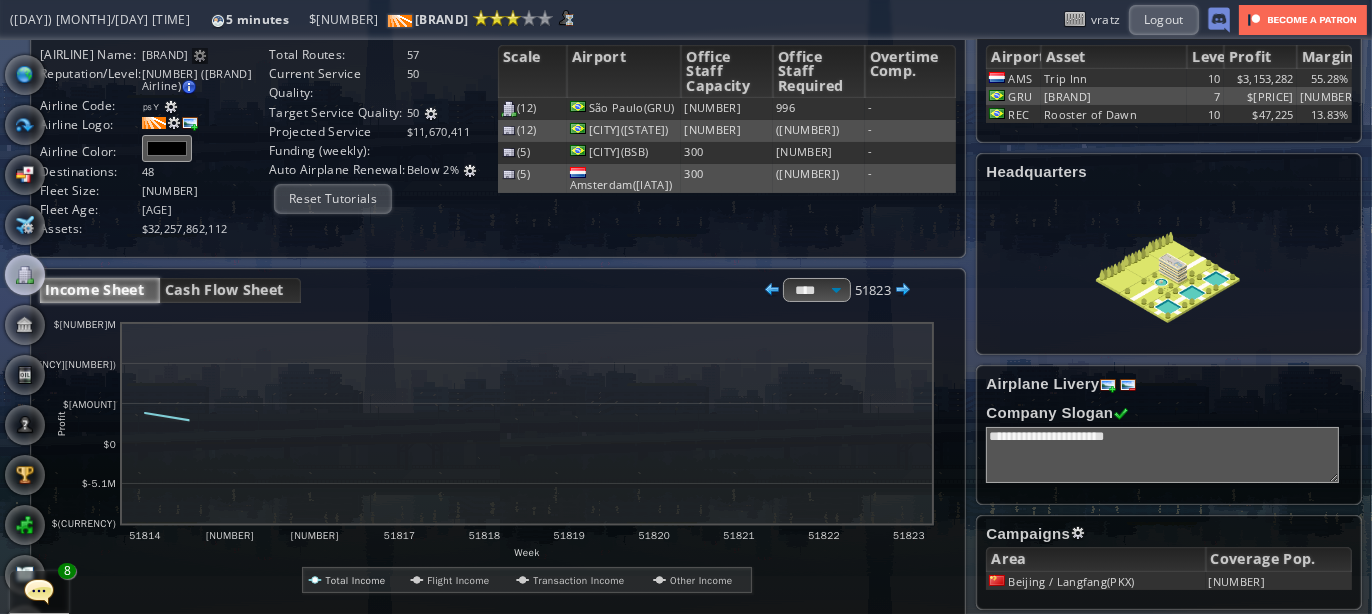scroll, scrollTop: 0, scrollLeft: 0, axis: both 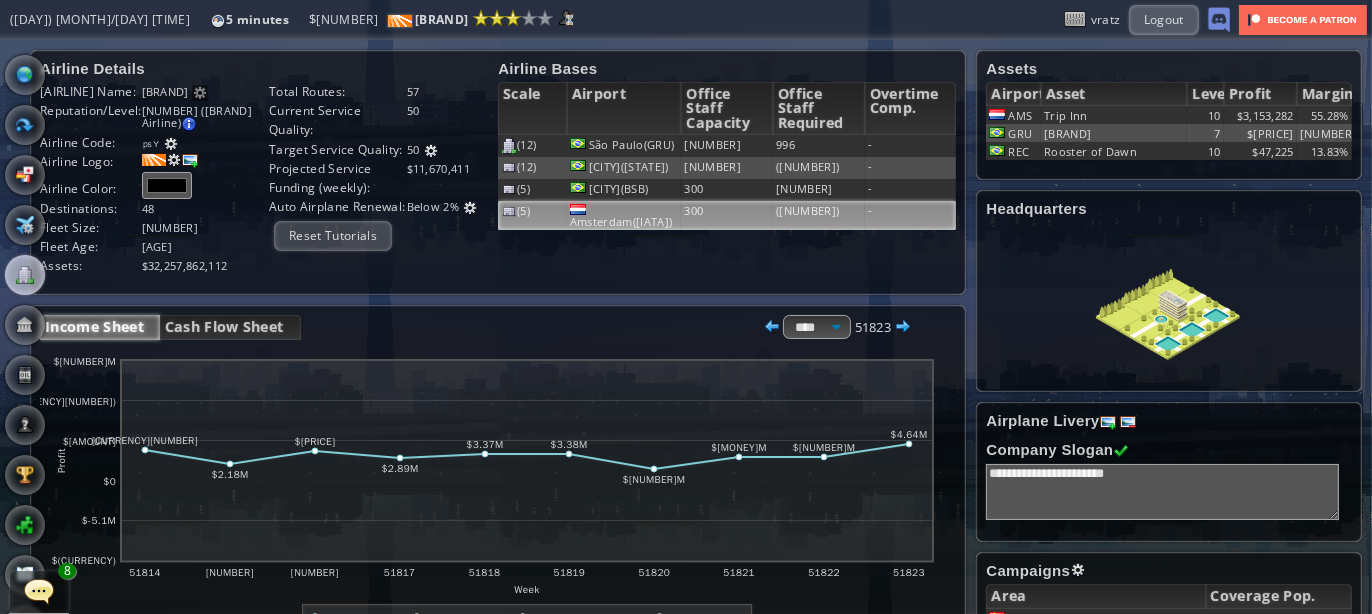 click on "Amsterdam([IATA])" at bounding box center (624, 146) 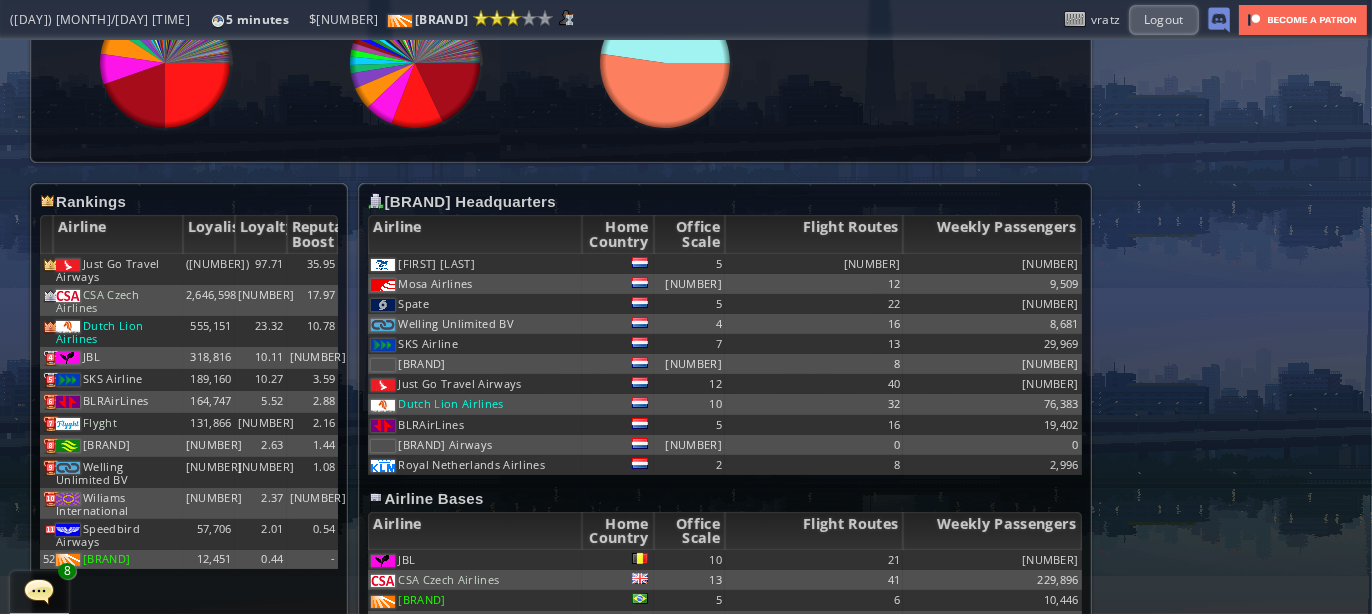scroll, scrollTop: 1266, scrollLeft: 0, axis: vertical 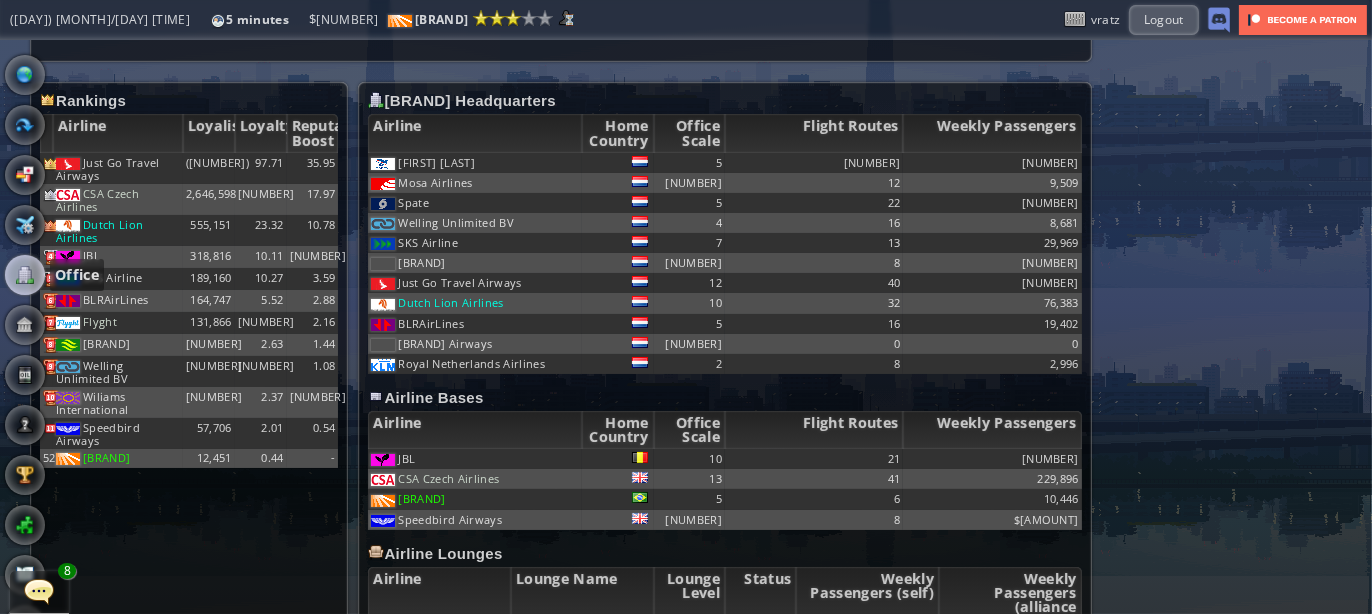 click at bounding box center [25, 275] 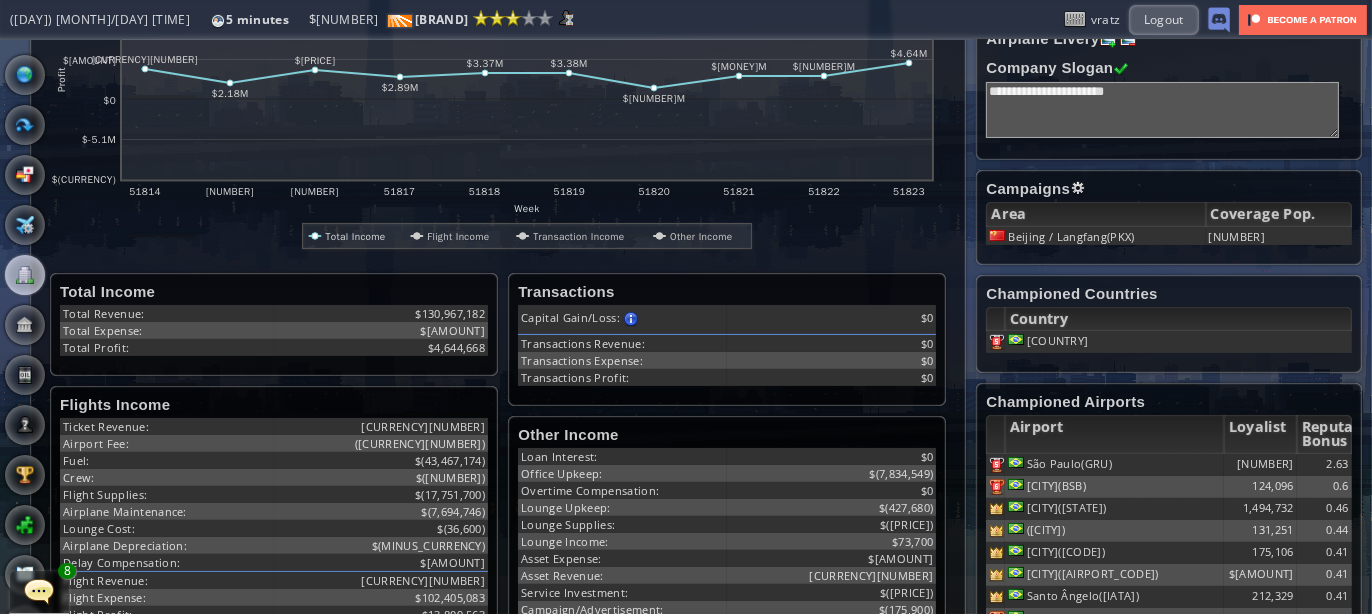 scroll, scrollTop: 0, scrollLeft: 0, axis: both 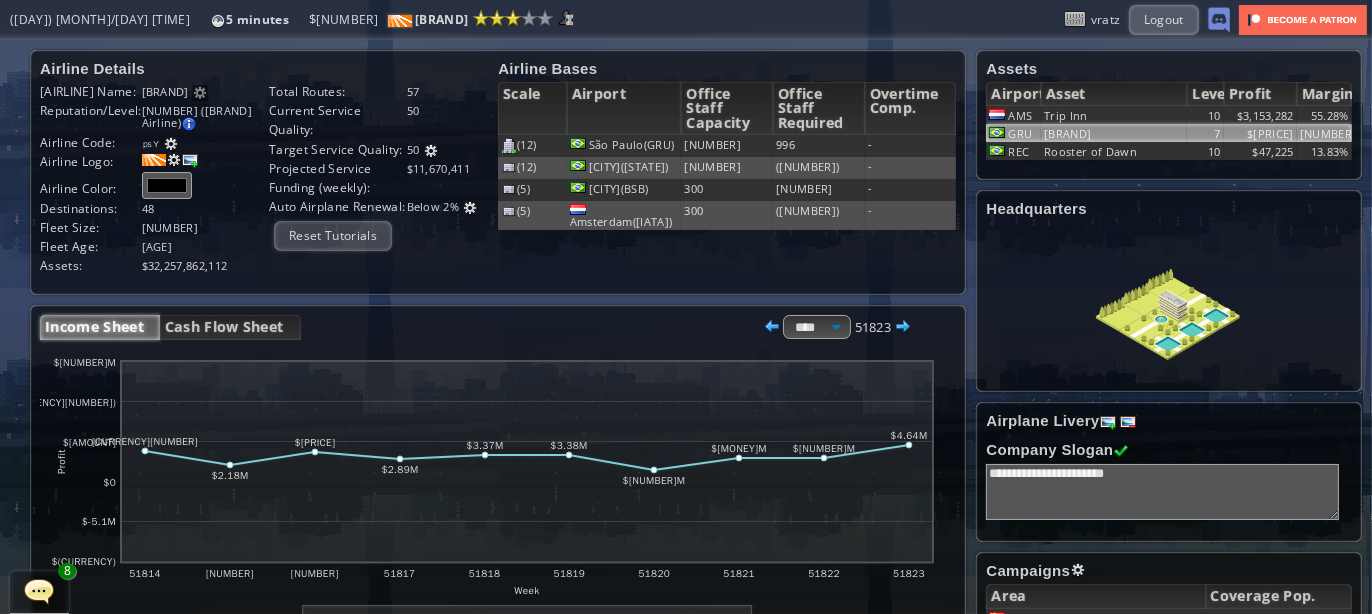 click on "[BRAND]" at bounding box center (1114, 115) 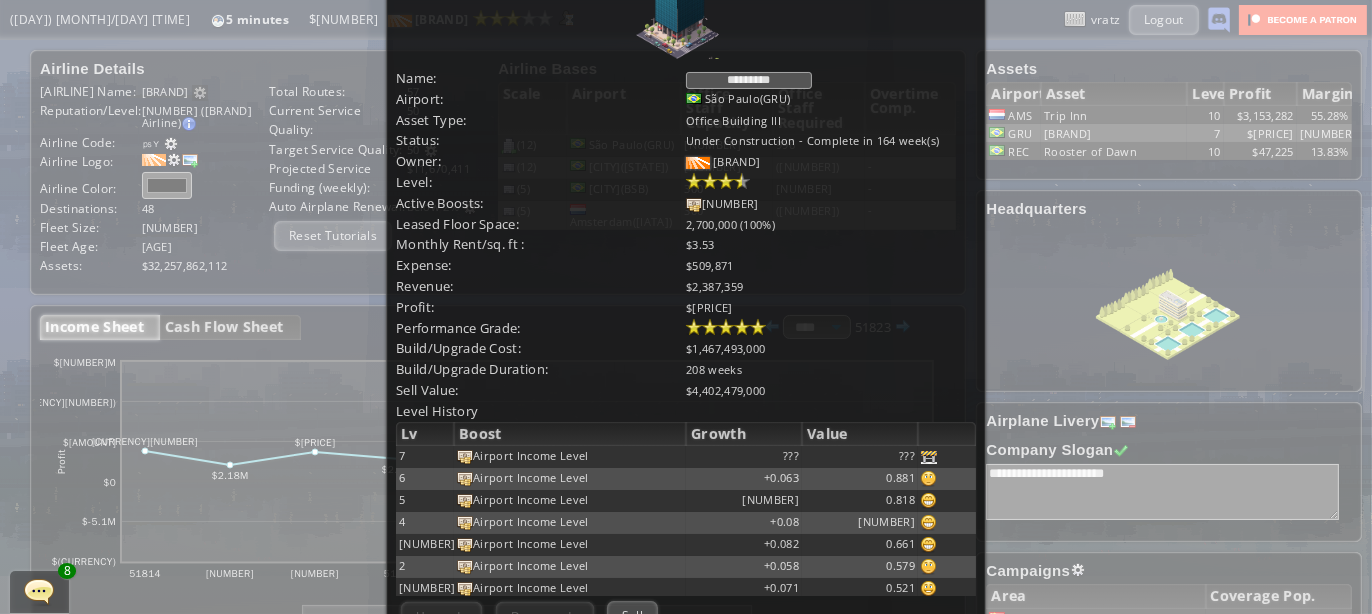 scroll, scrollTop: 333, scrollLeft: 0, axis: vertical 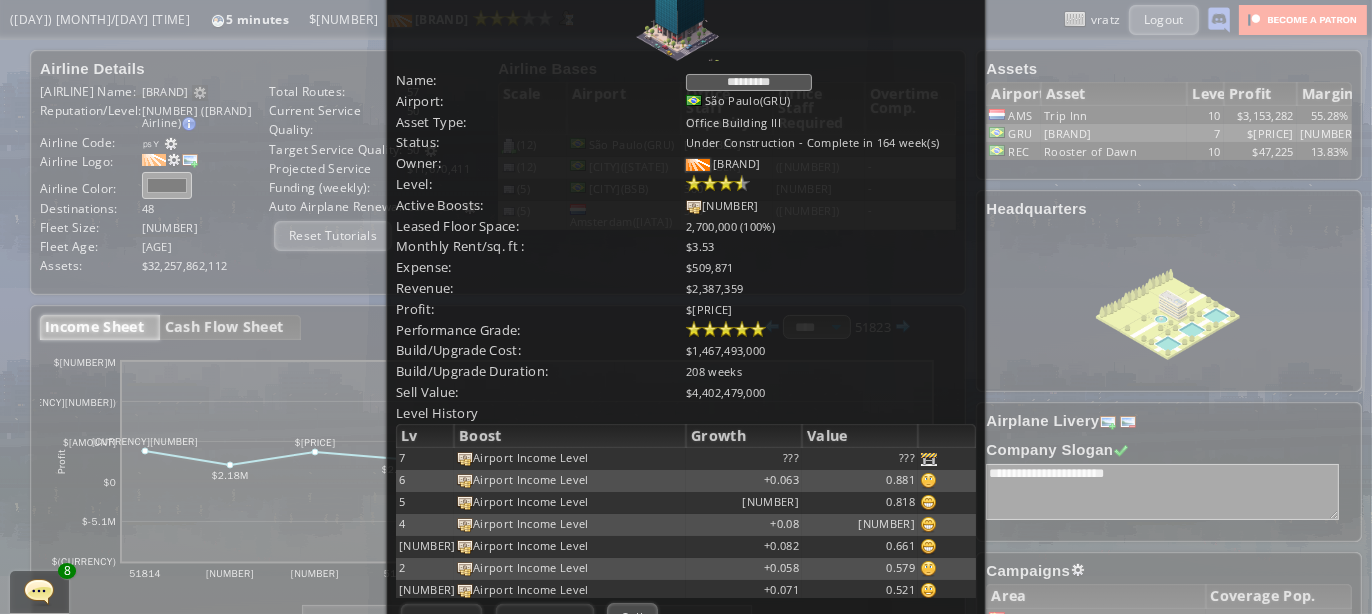 click on "[CITY]([CODE])" at bounding box center [686, 307] 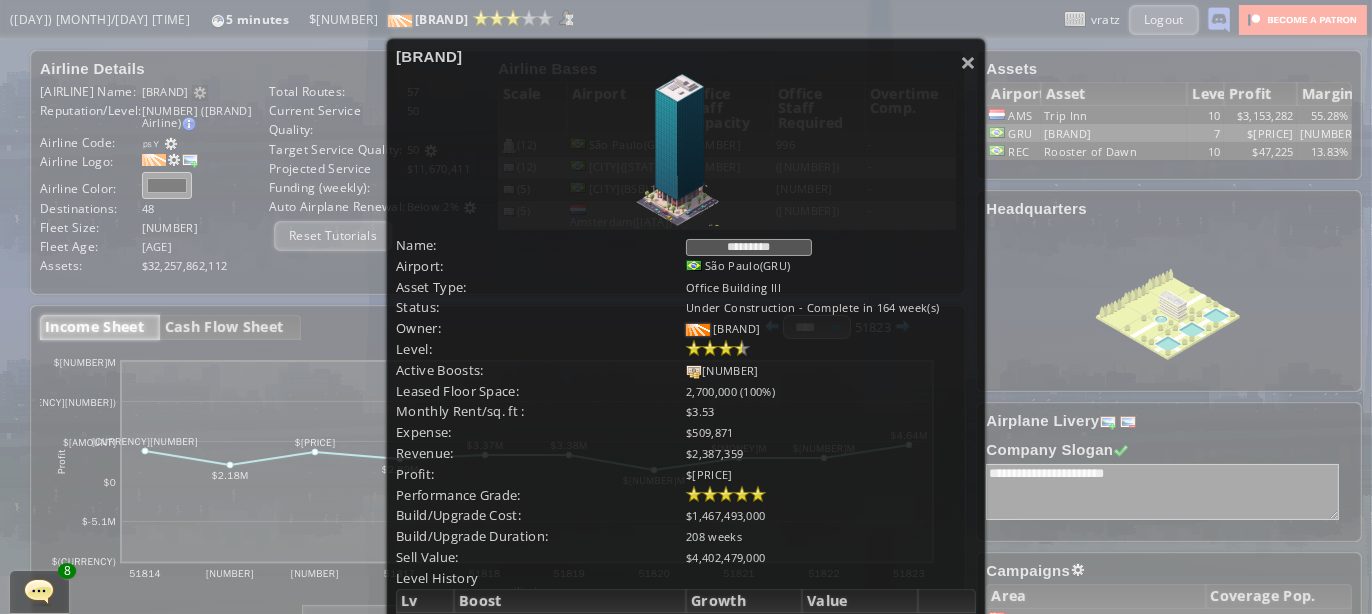 scroll, scrollTop: 133, scrollLeft: 0, axis: vertical 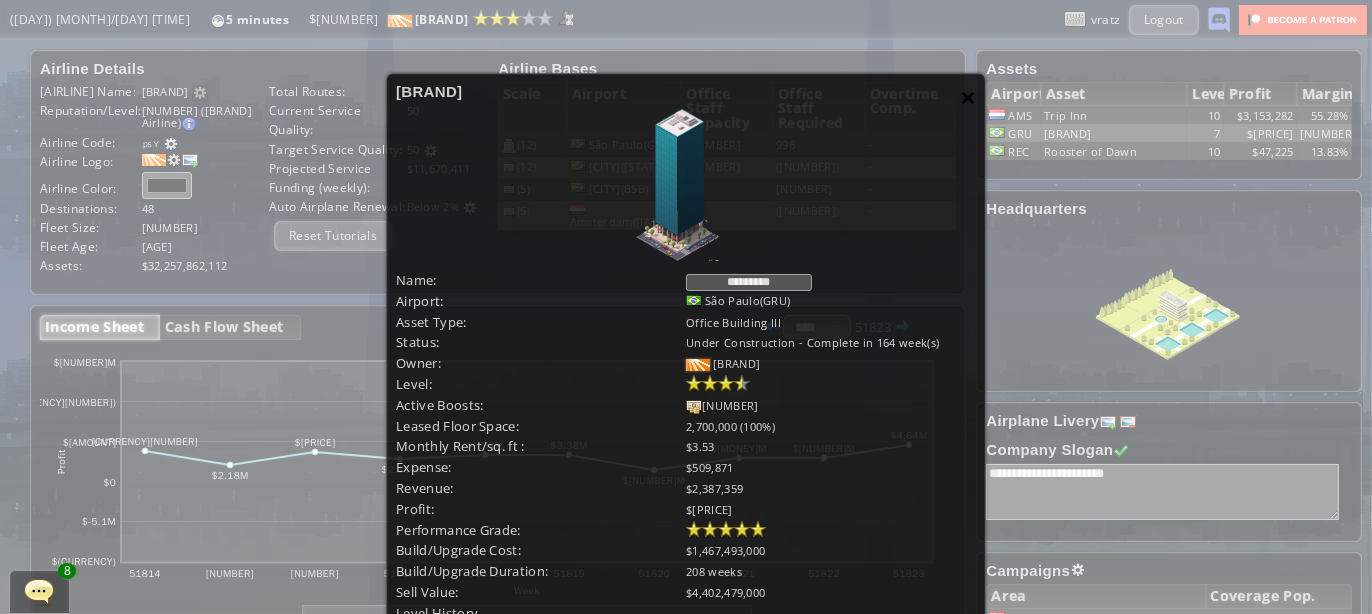 click on "×" at bounding box center [968, 97] 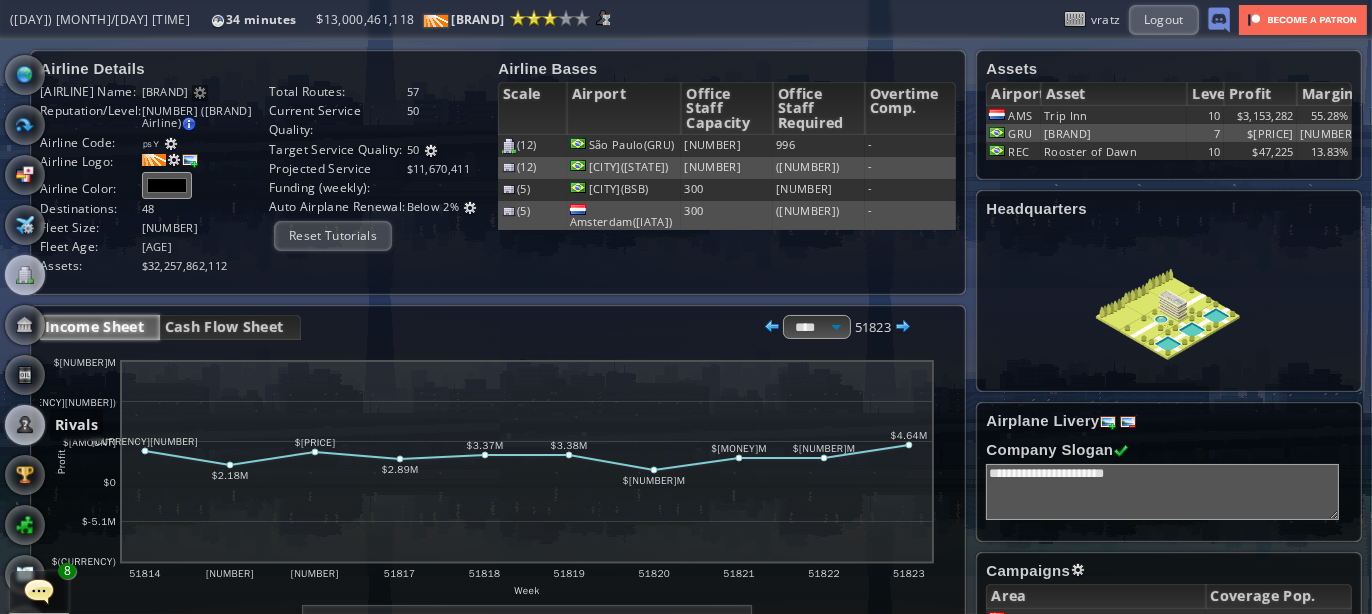 click at bounding box center [25, 425] 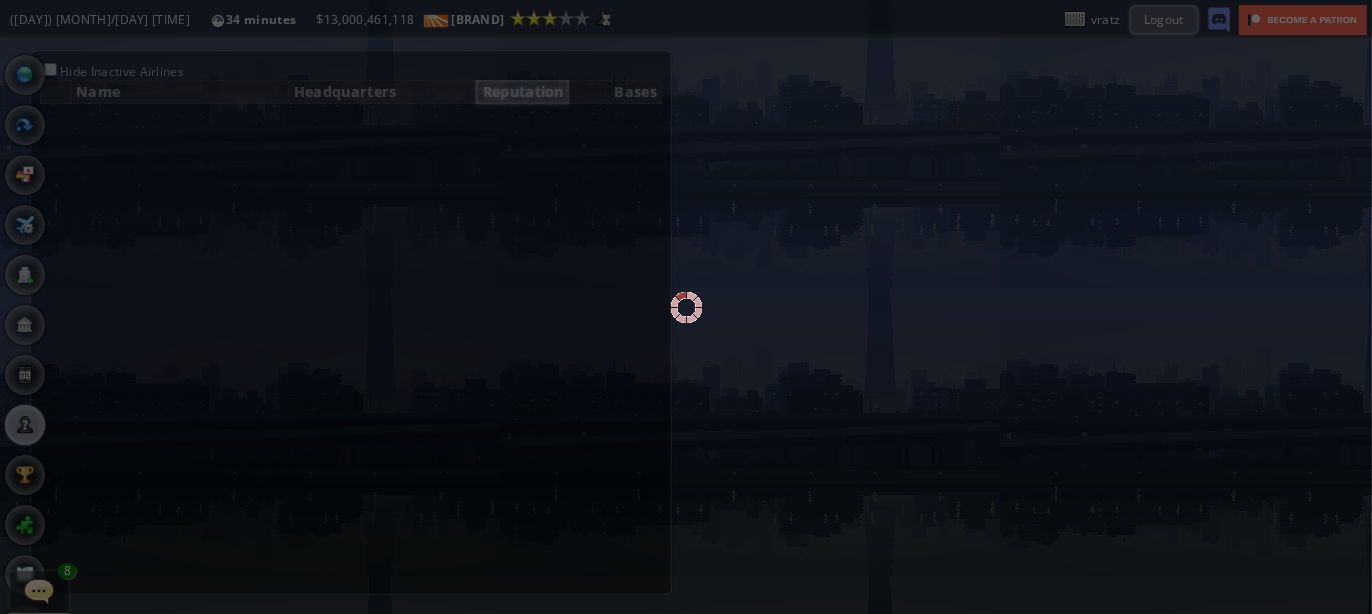 click at bounding box center [686, 307] 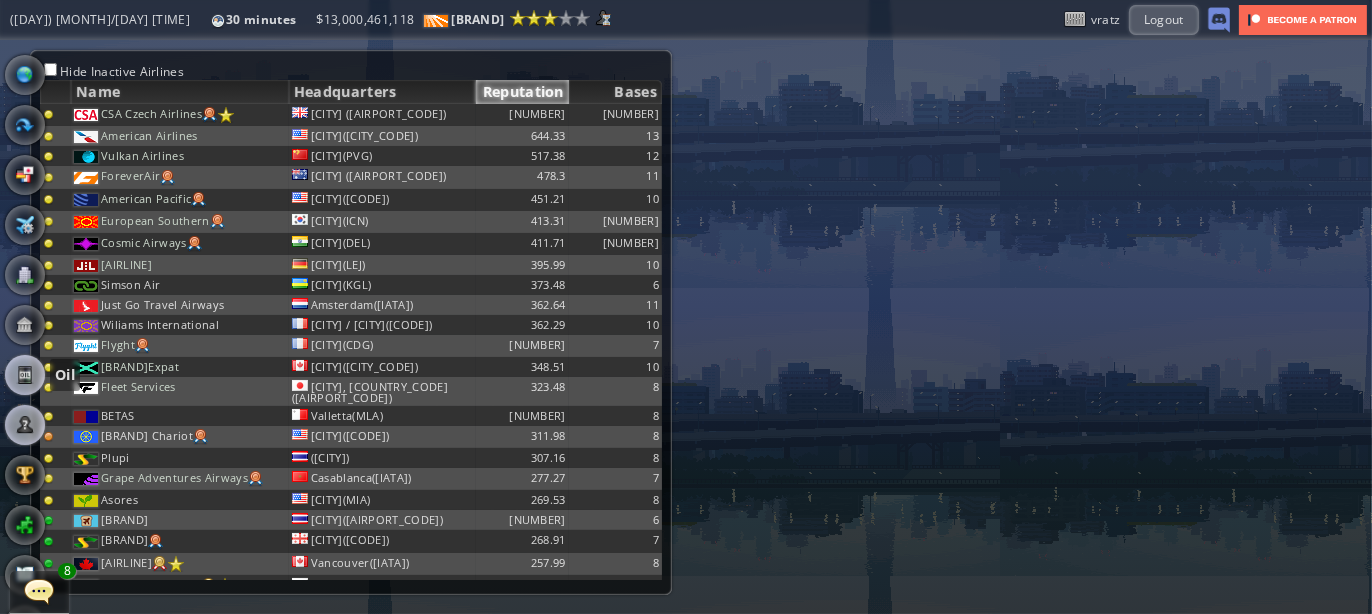 click at bounding box center (25, 375) 